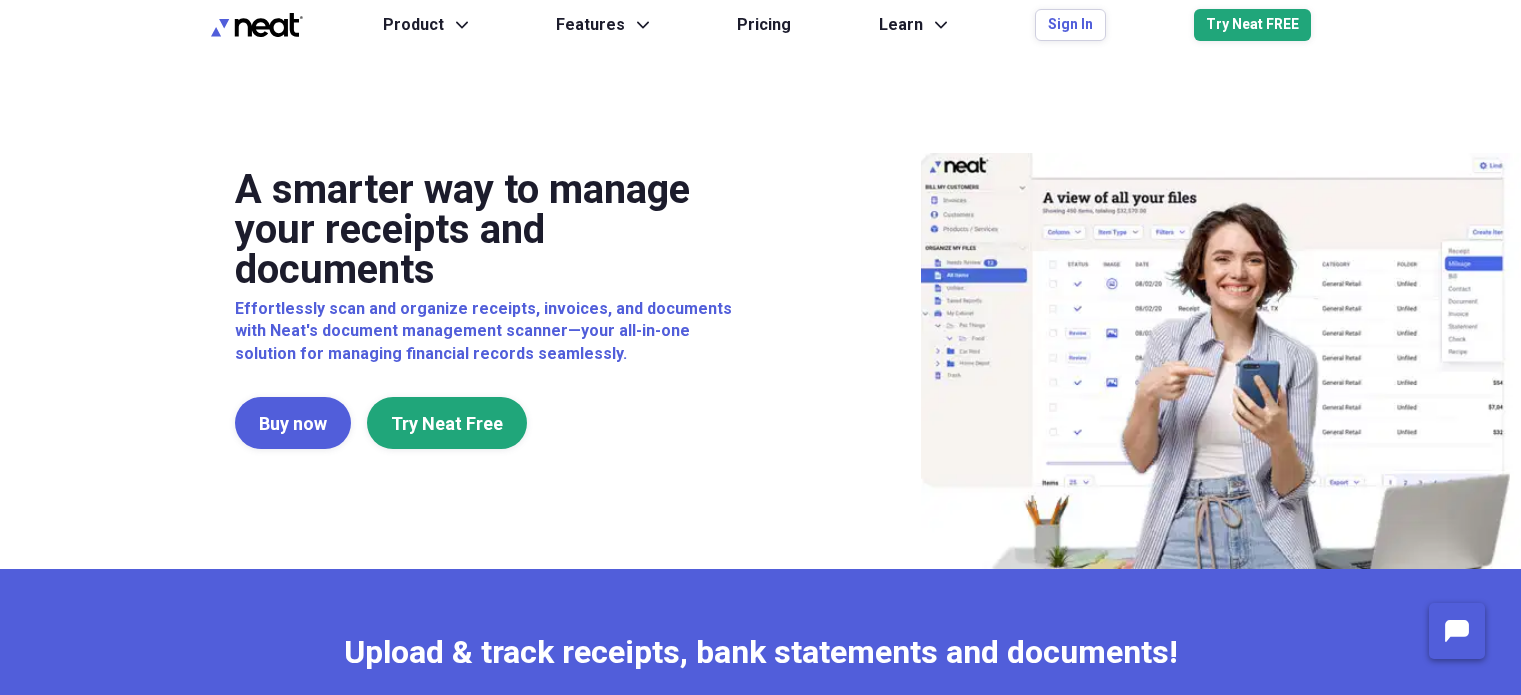 scroll, scrollTop: 0, scrollLeft: 0, axis: both 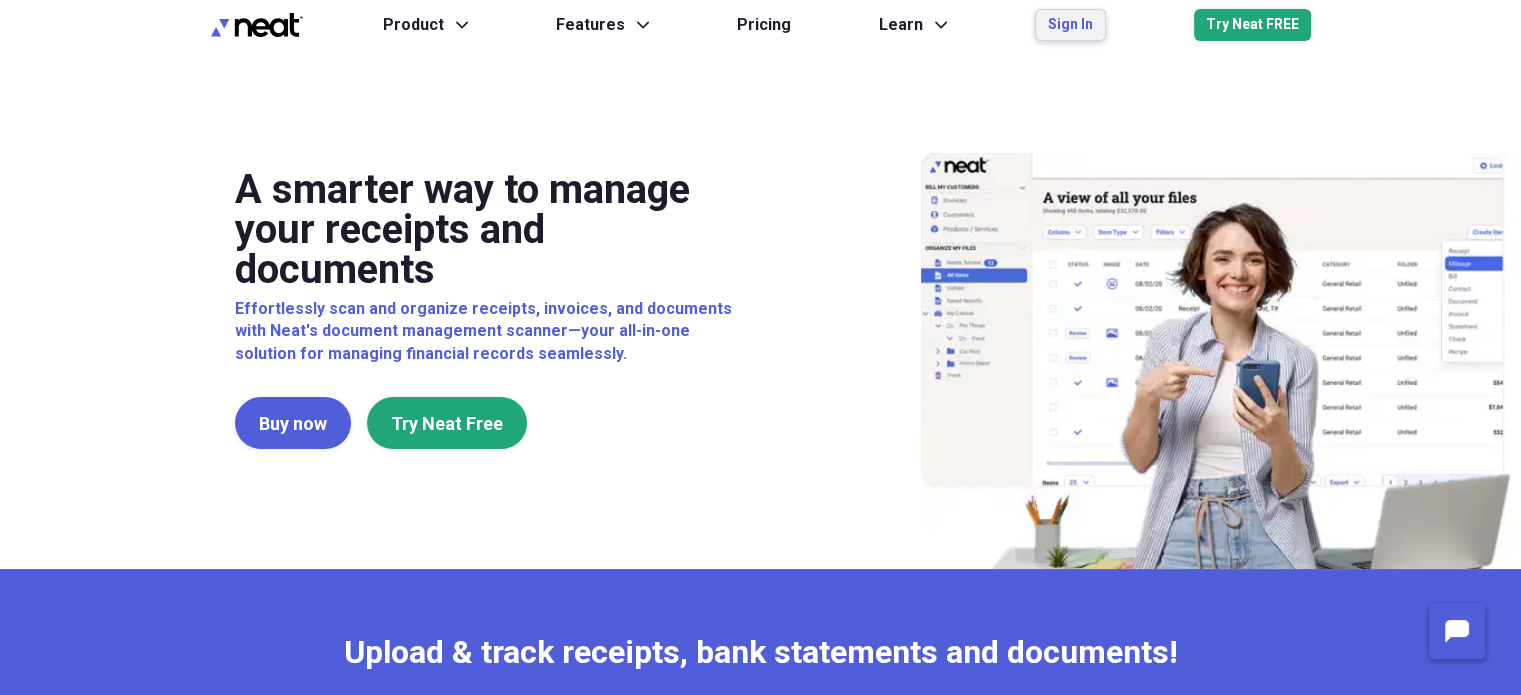 click on "Sign In" at bounding box center (1070, 25) 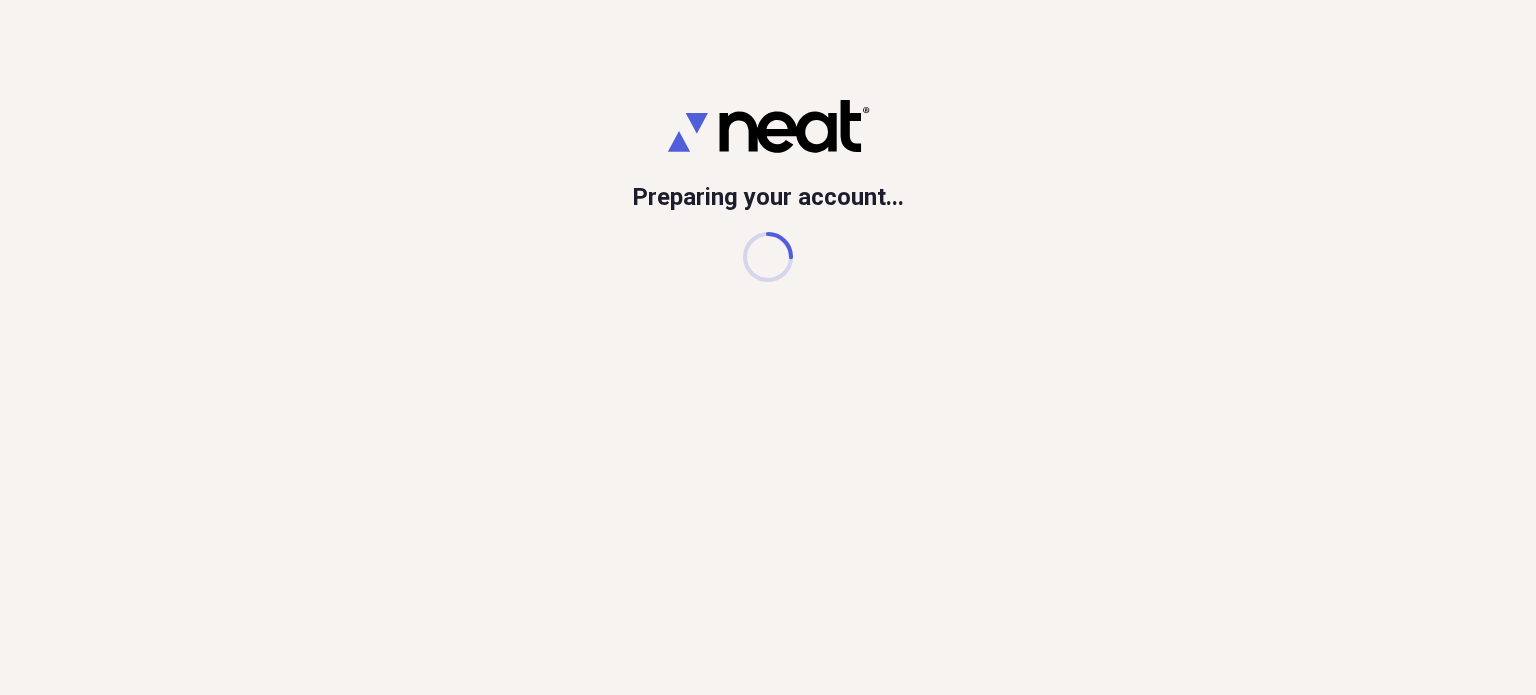 scroll, scrollTop: 0, scrollLeft: 0, axis: both 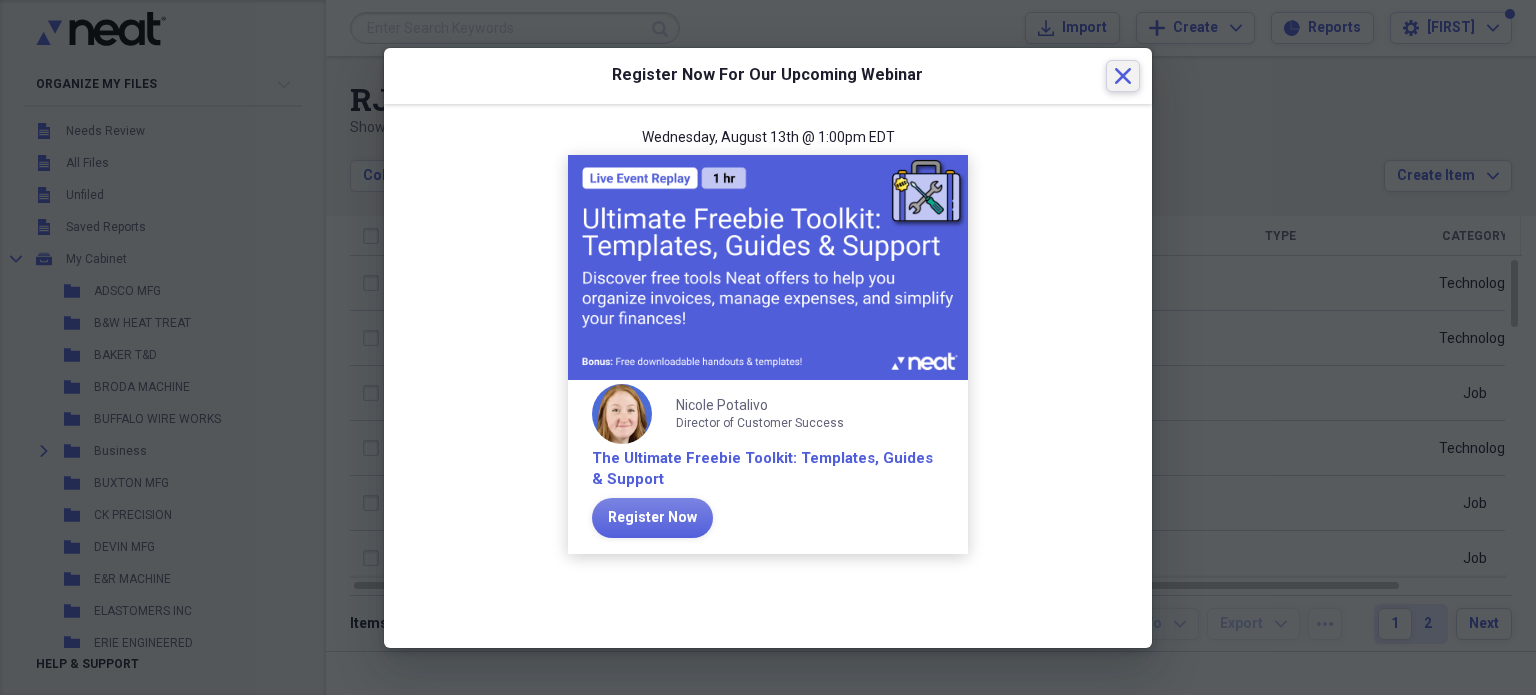 click on "Close" 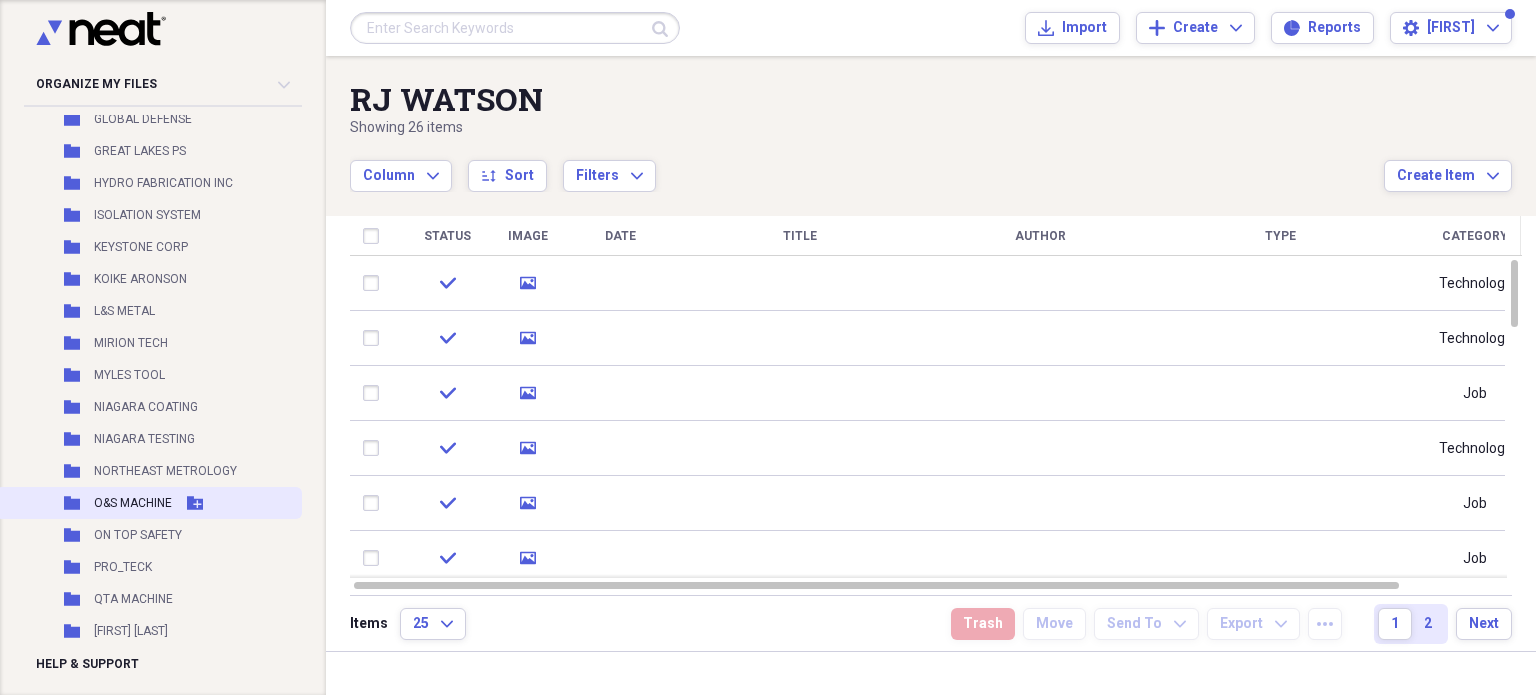 scroll, scrollTop: 800, scrollLeft: 0, axis: vertical 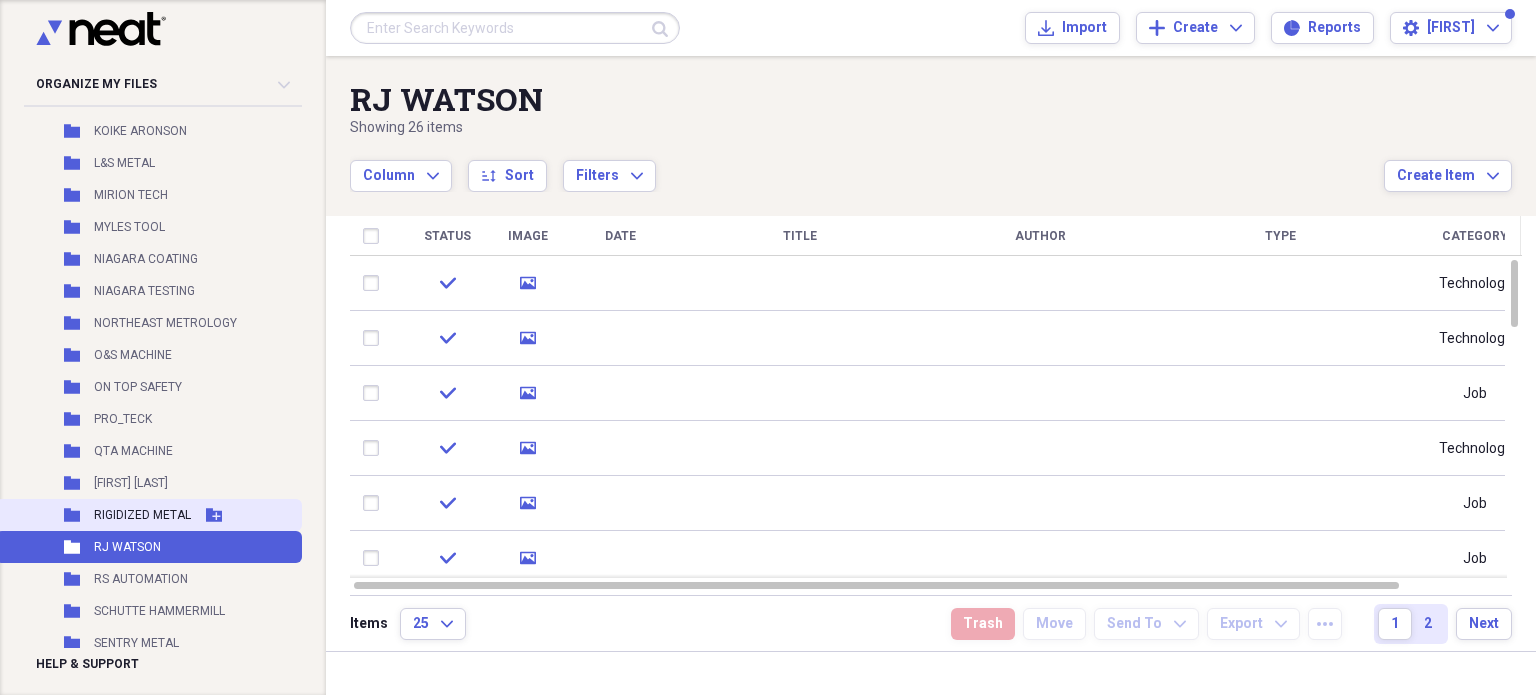 click on "RIGIDIZED METAL" at bounding box center (142, 515) 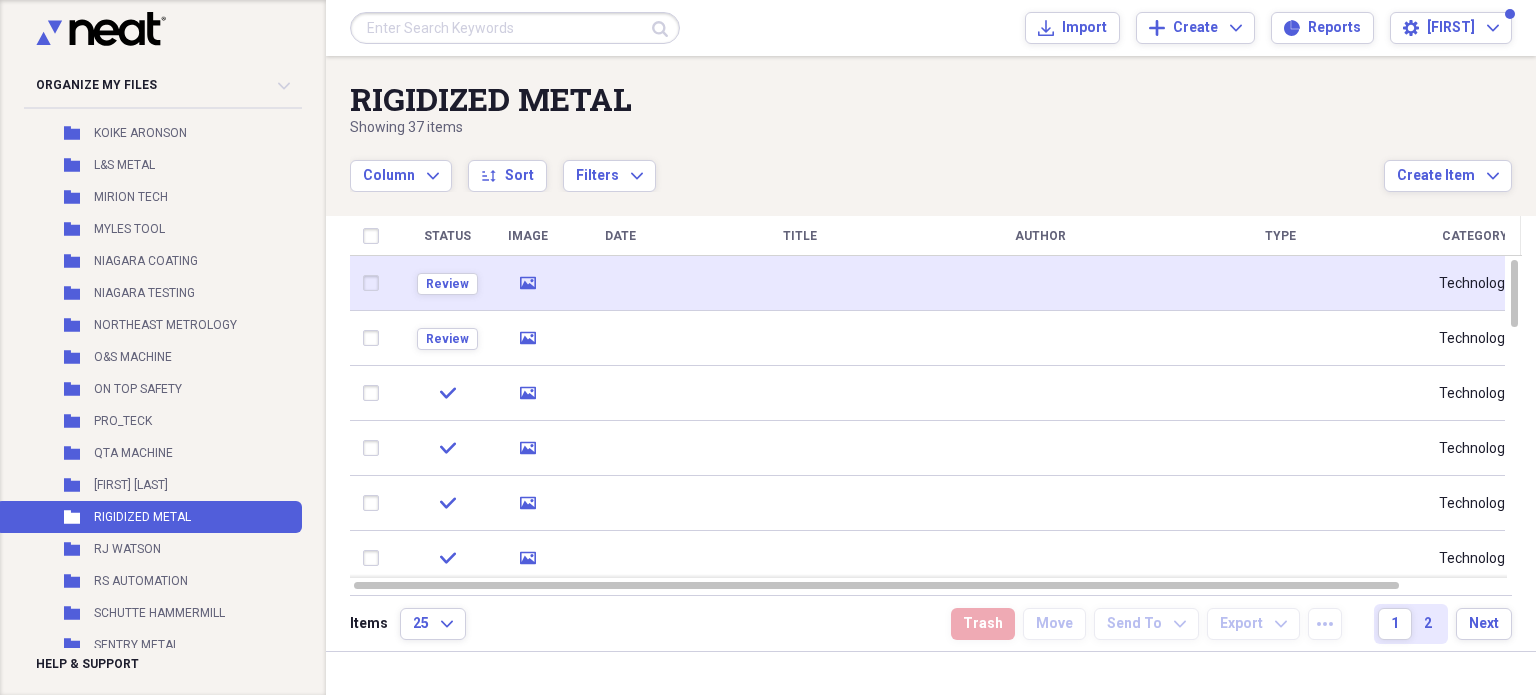 click at bounding box center [375, 283] 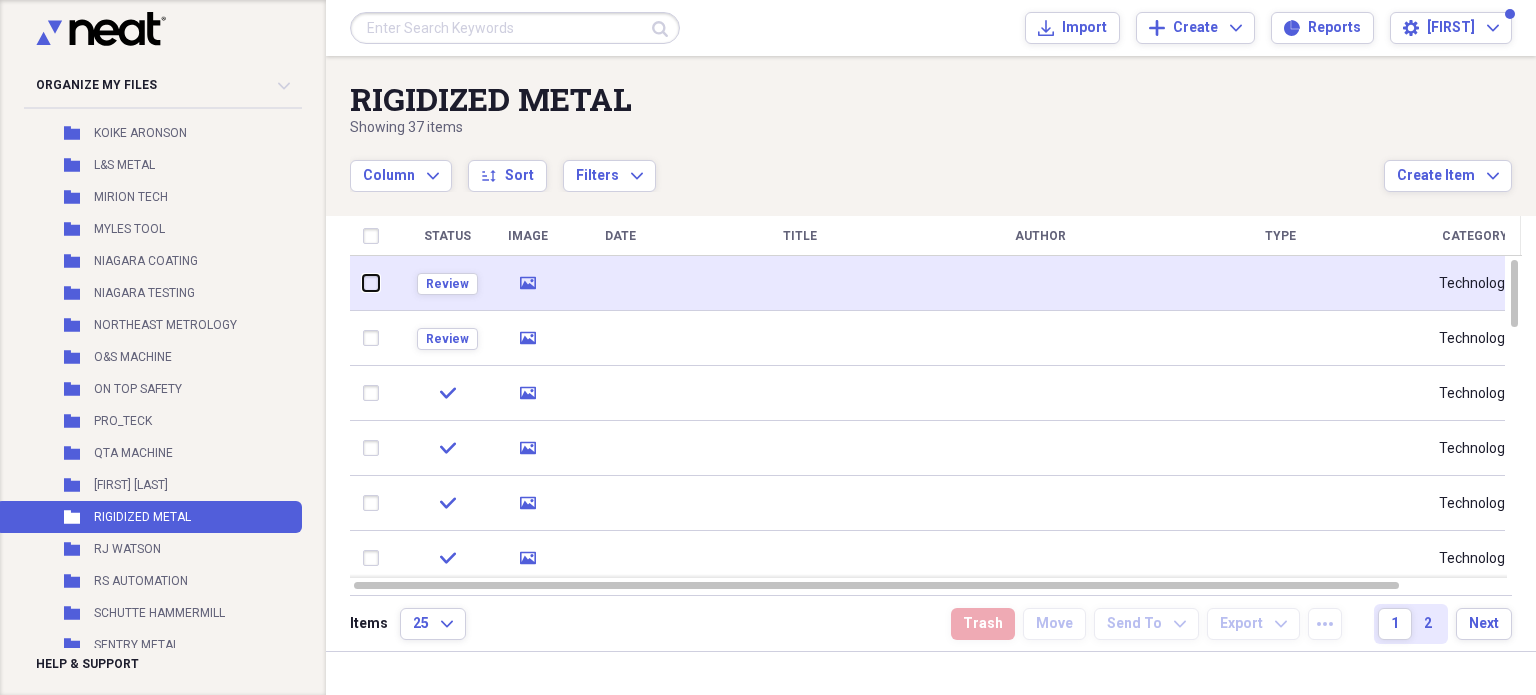 click at bounding box center (363, 283) 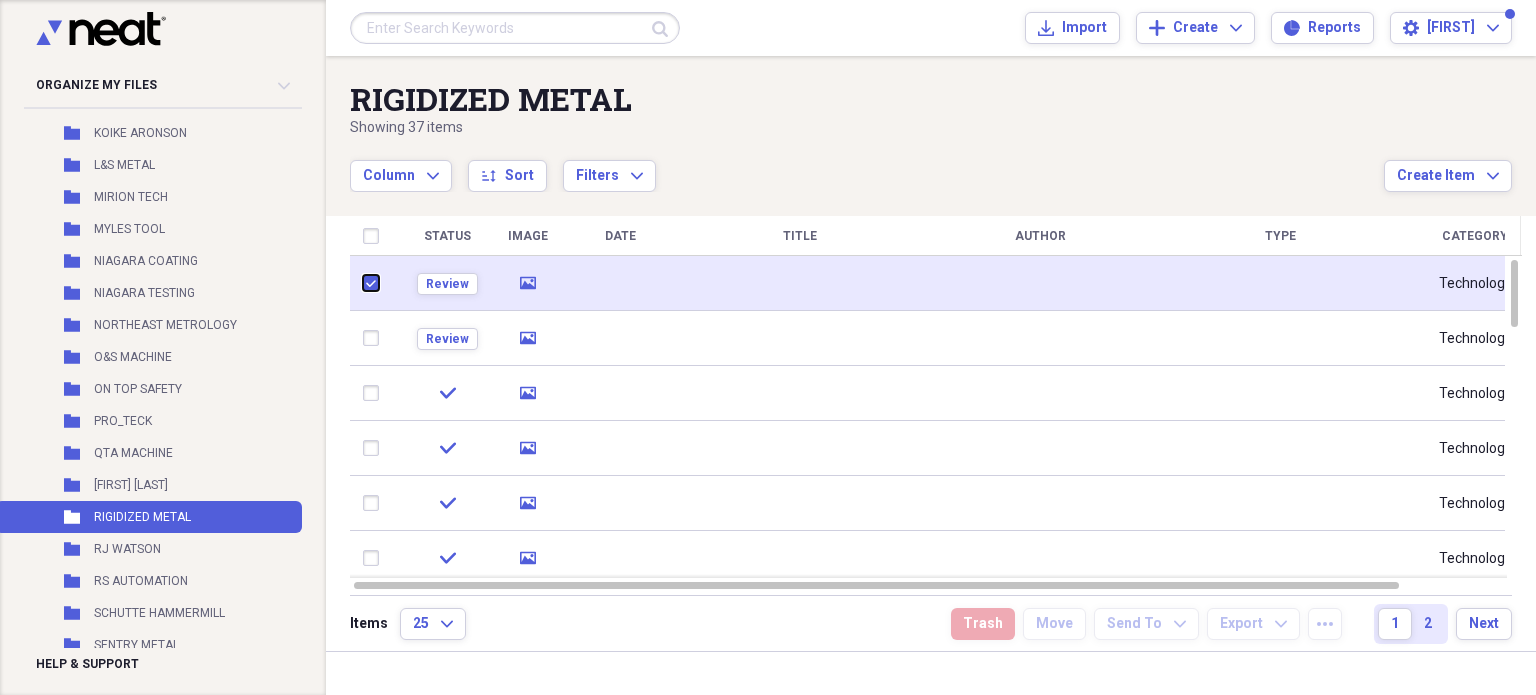checkbox on "true" 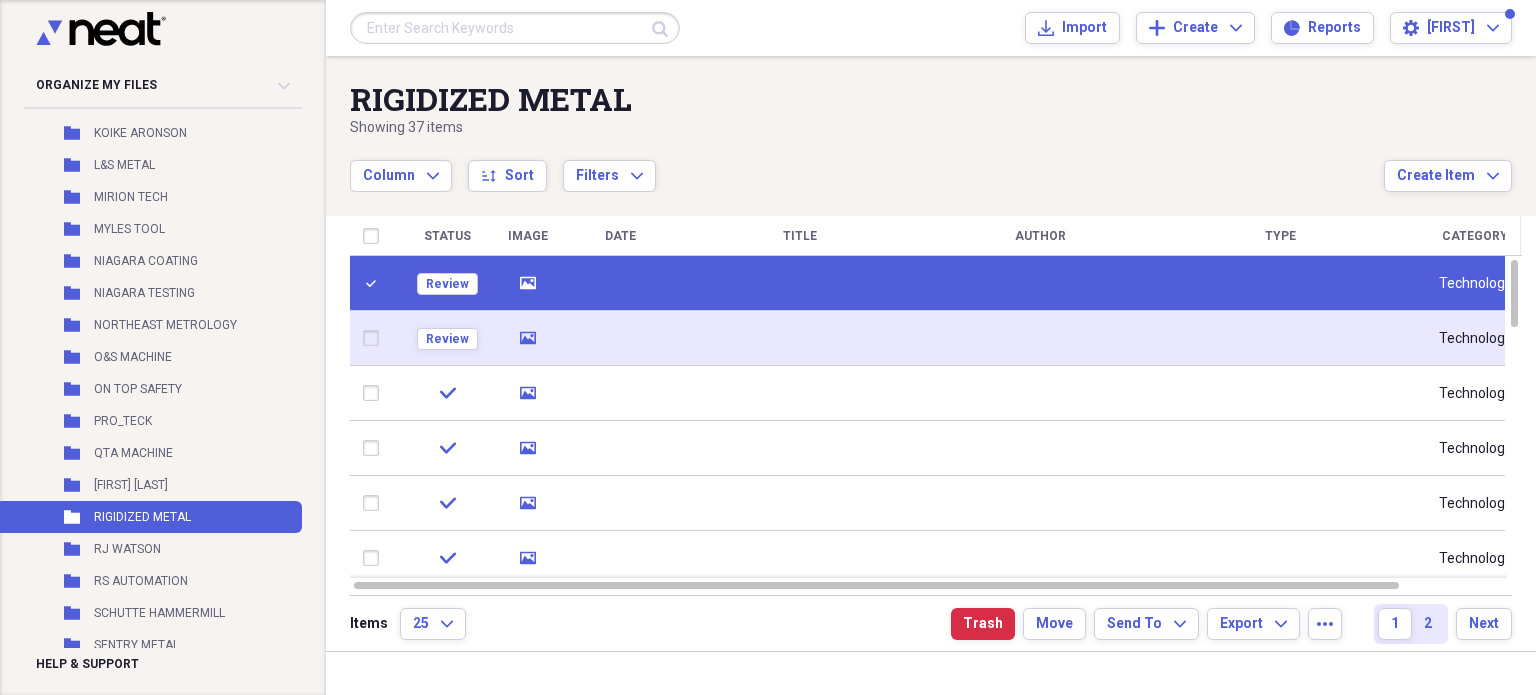 click at bounding box center (375, 338) 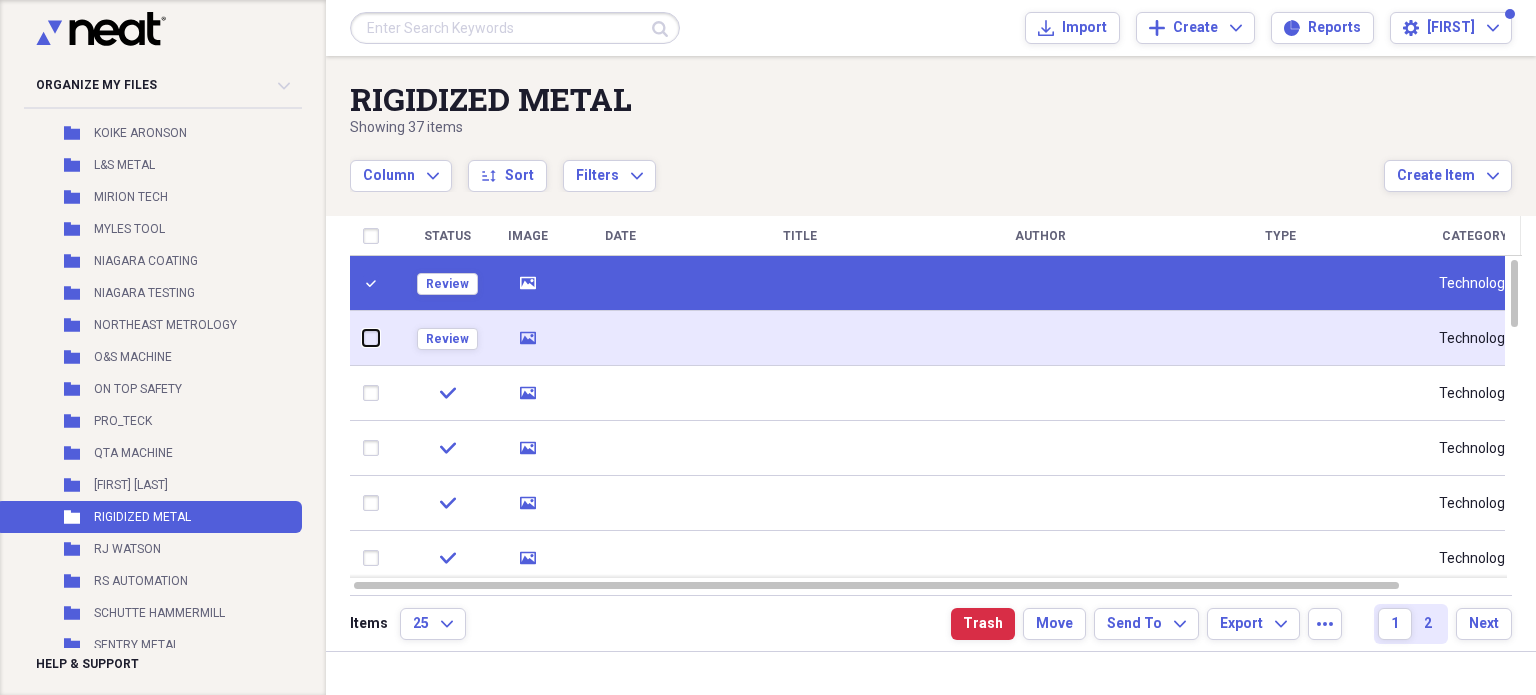 click at bounding box center (363, 338) 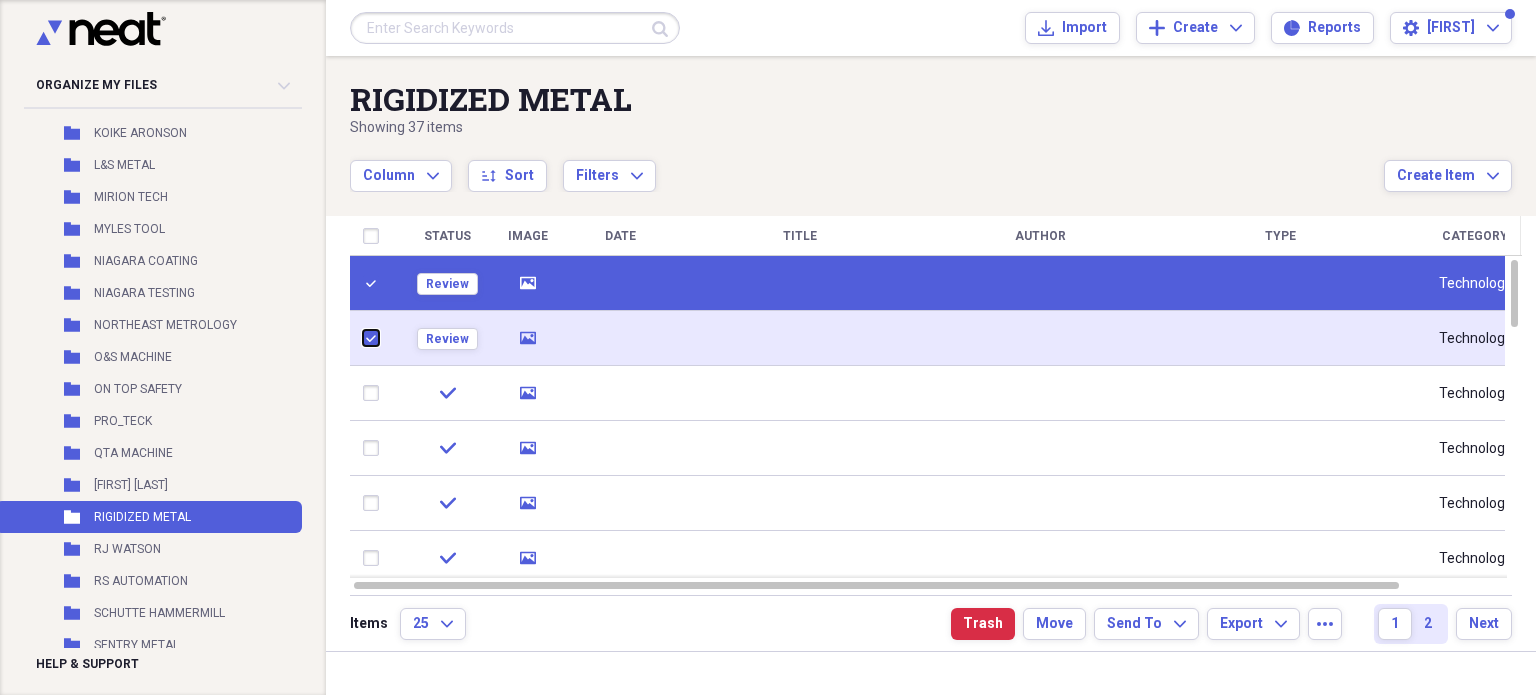 checkbox on "true" 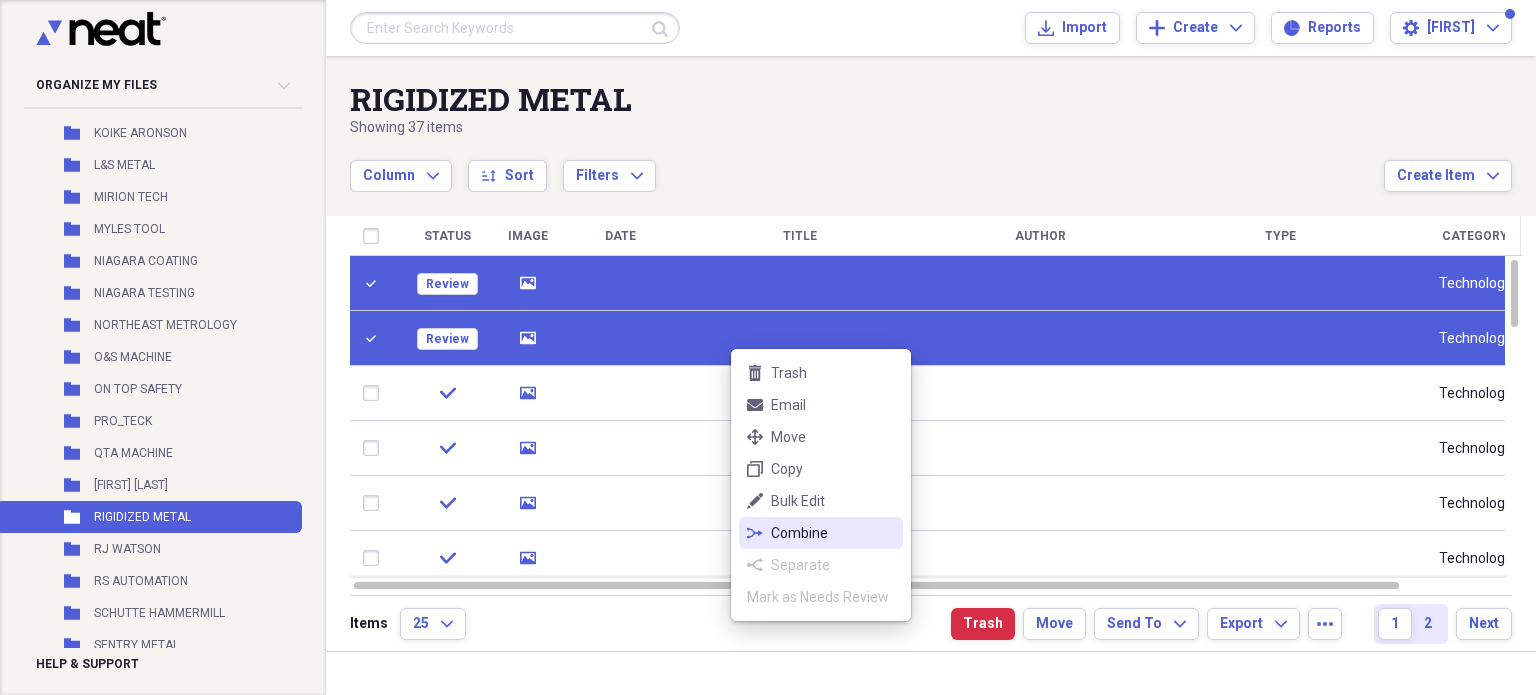 click on "Combine" at bounding box center [833, 533] 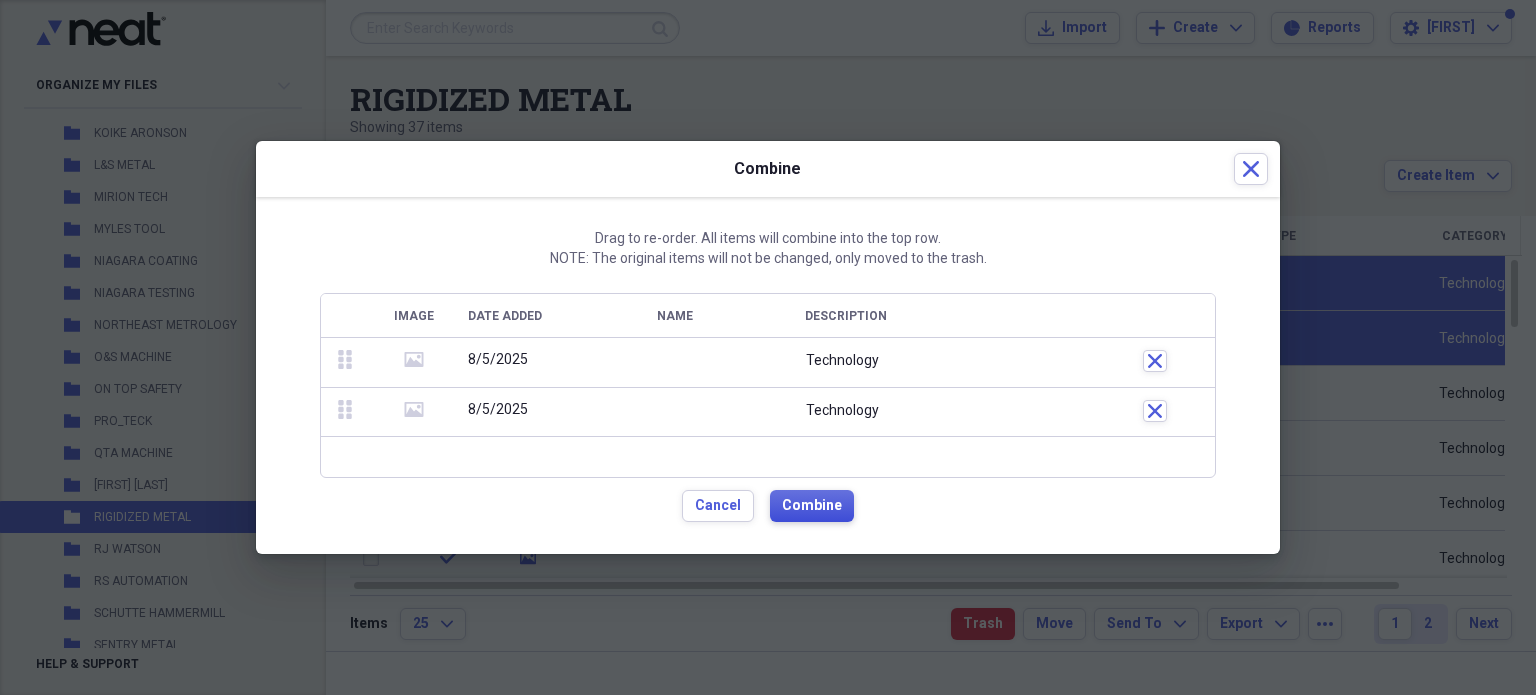 click on "Combine" at bounding box center [812, 506] 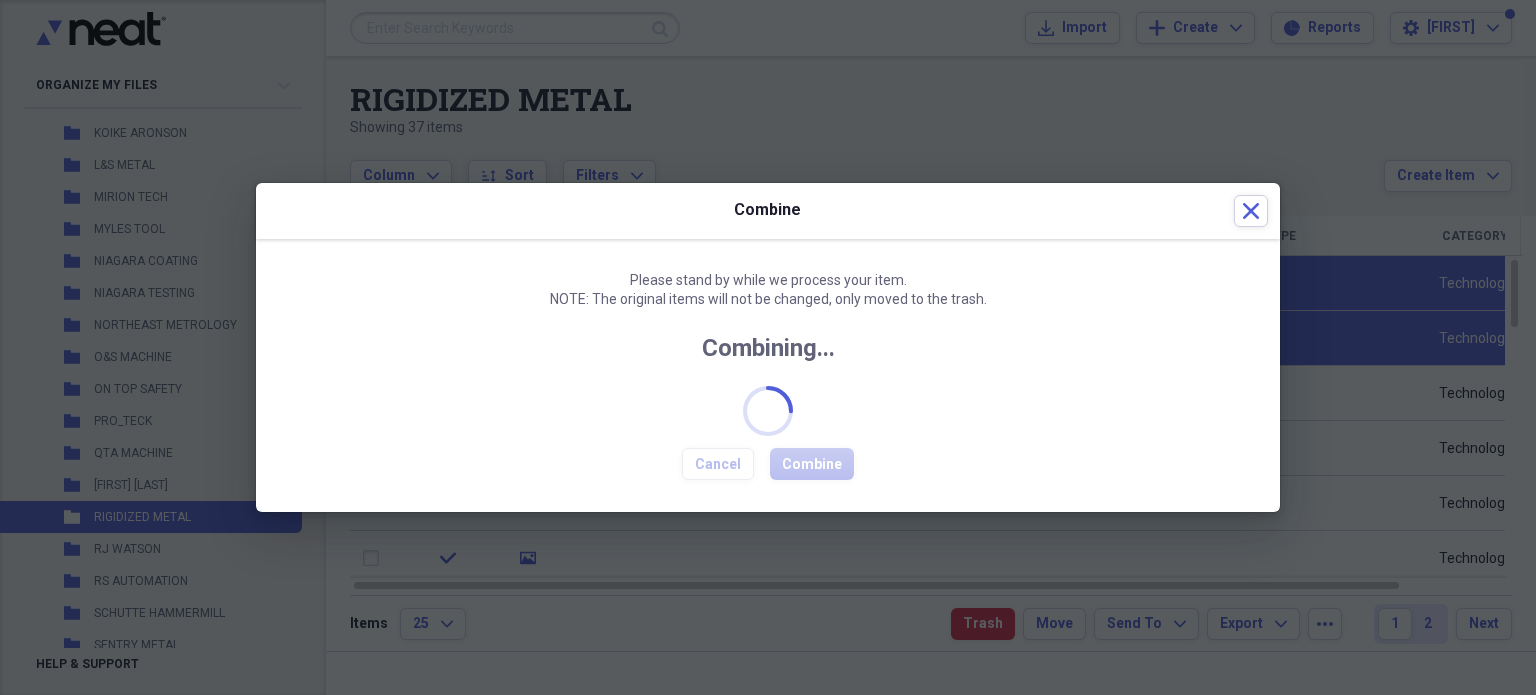 checkbox on "false" 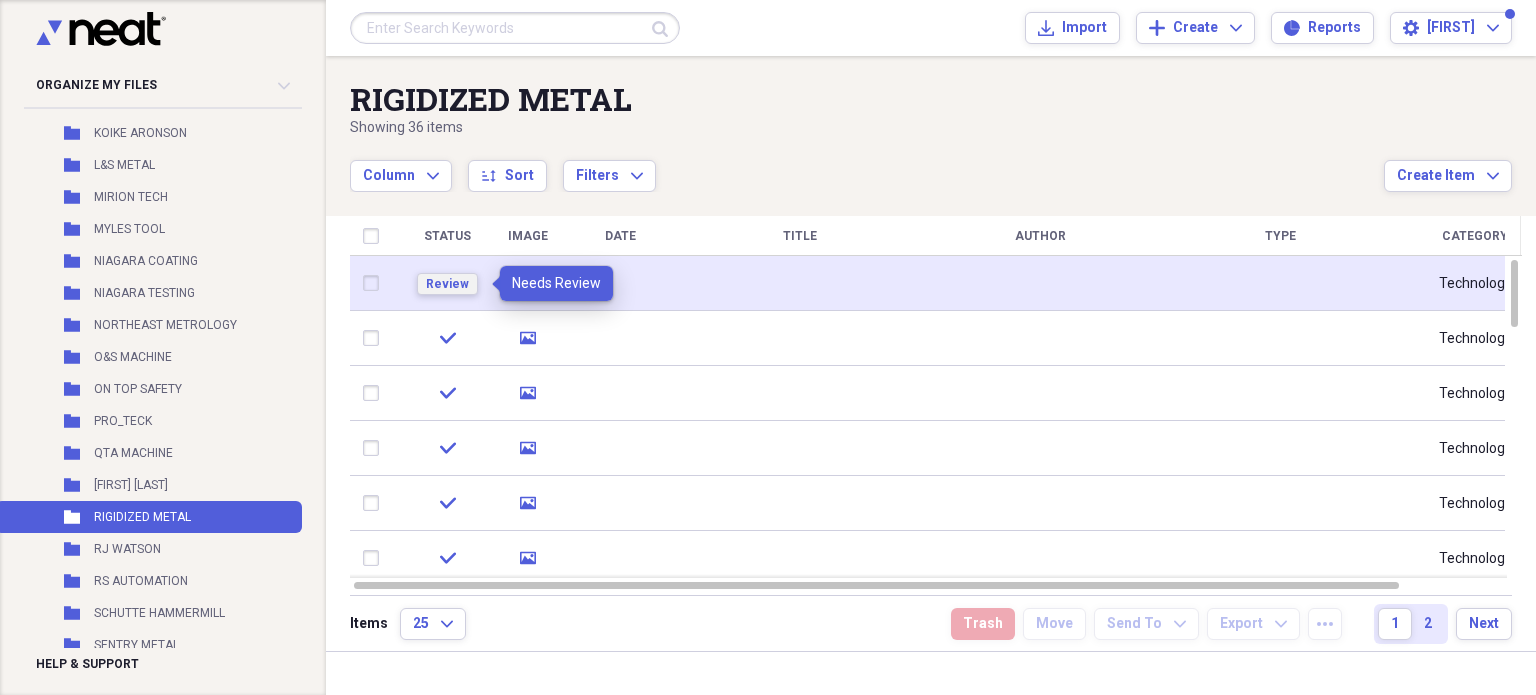 click on "Review" at bounding box center [447, 284] 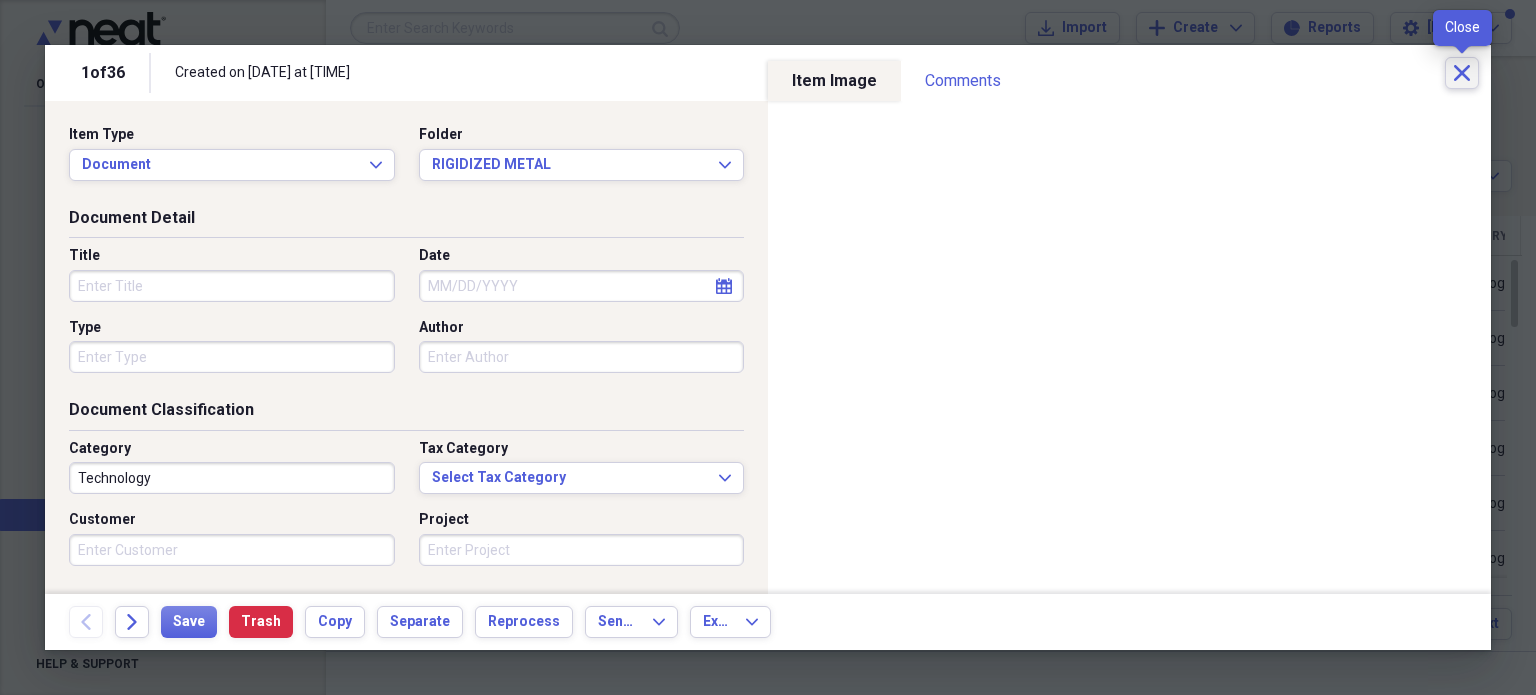 click on "Close" at bounding box center [1462, 73] 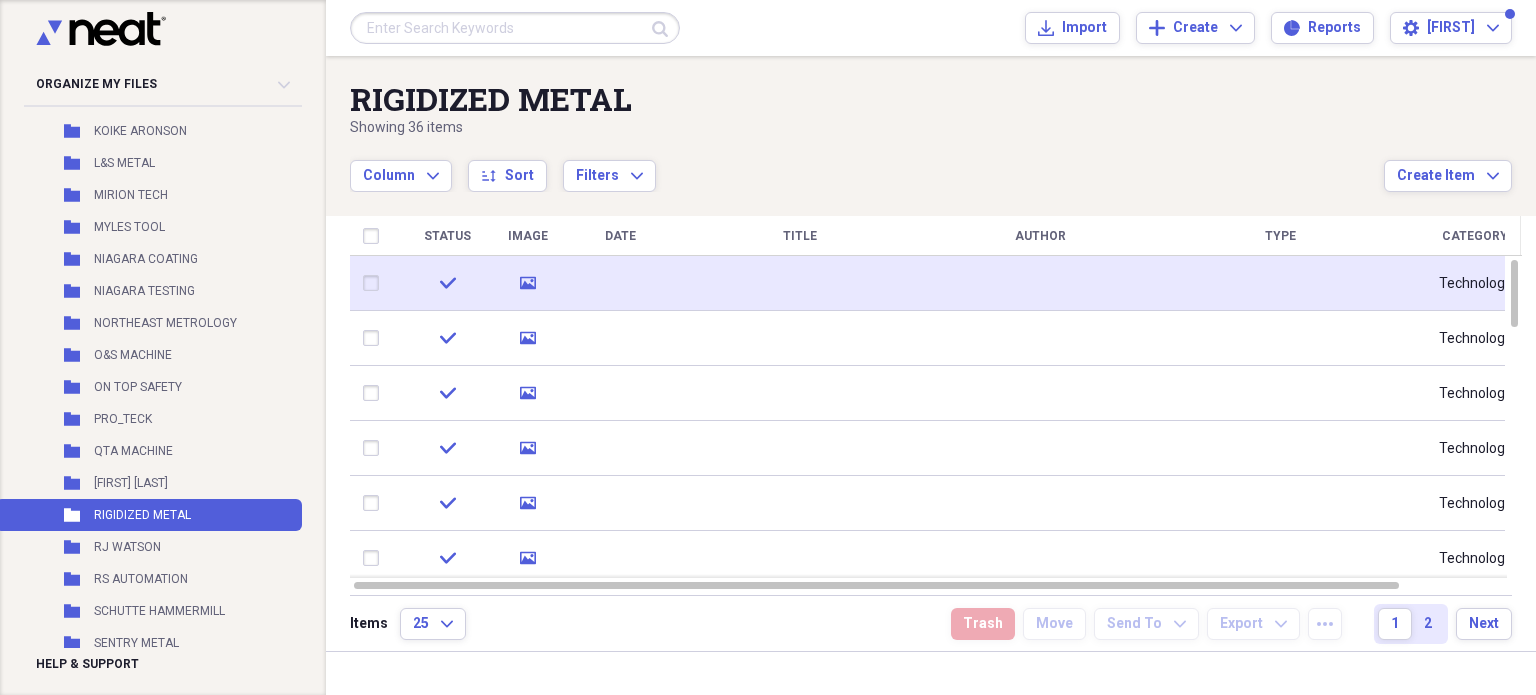 click at bounding box center [375, 283] 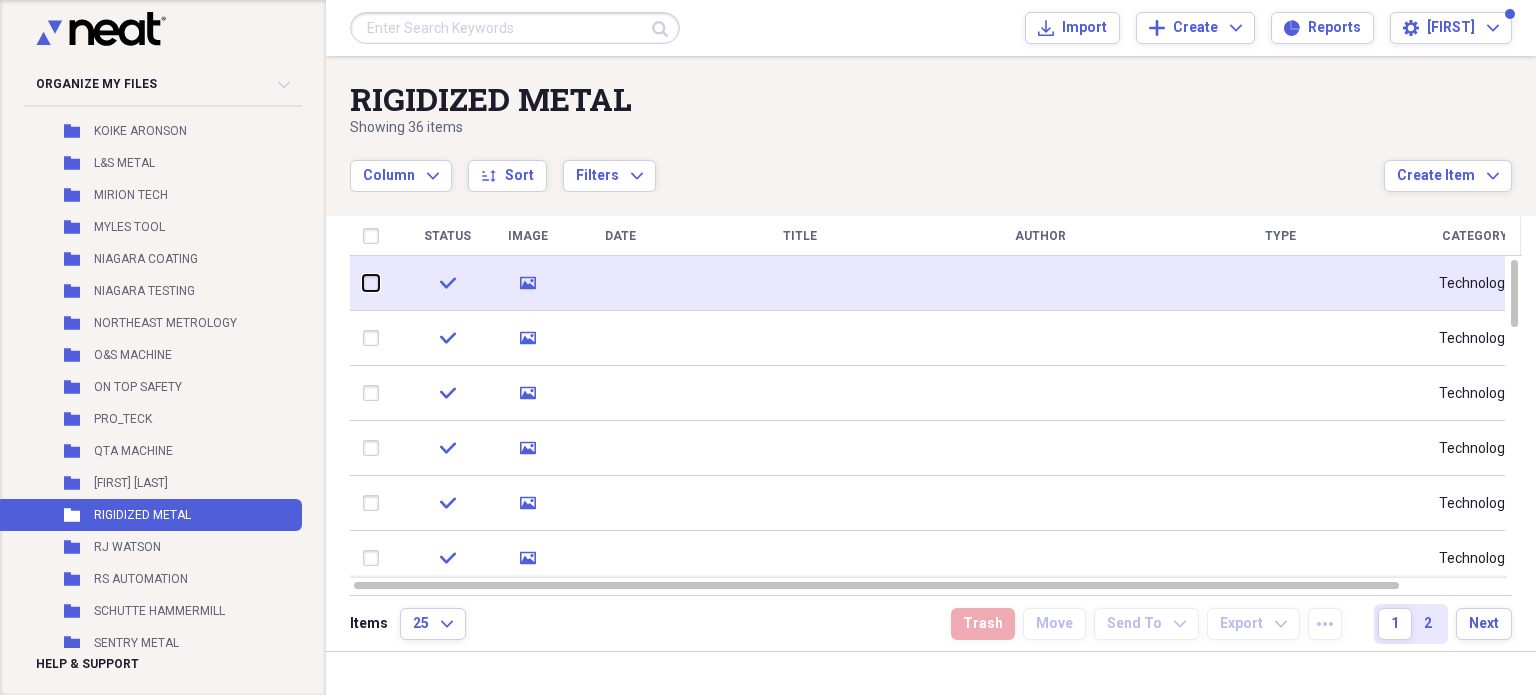 click at bounding box center (363, 283) 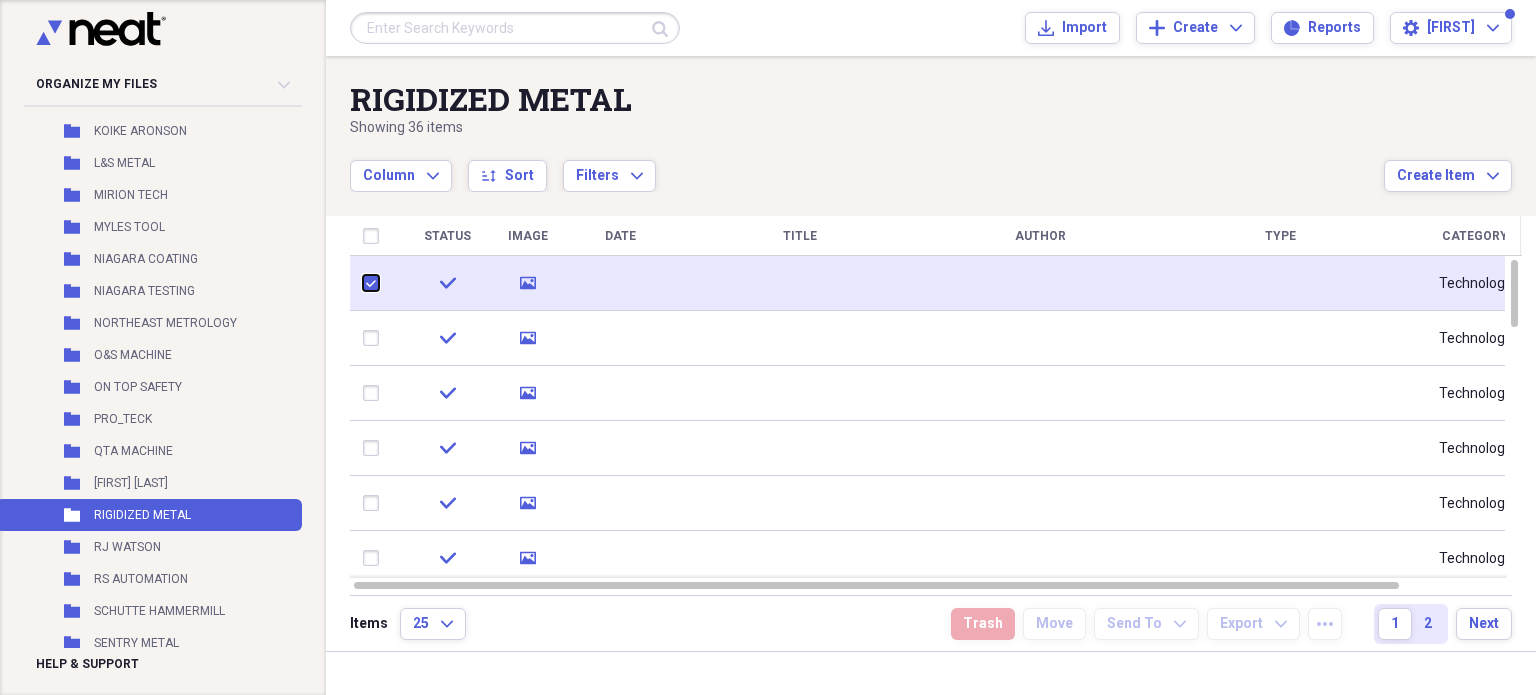checkbox on "true" 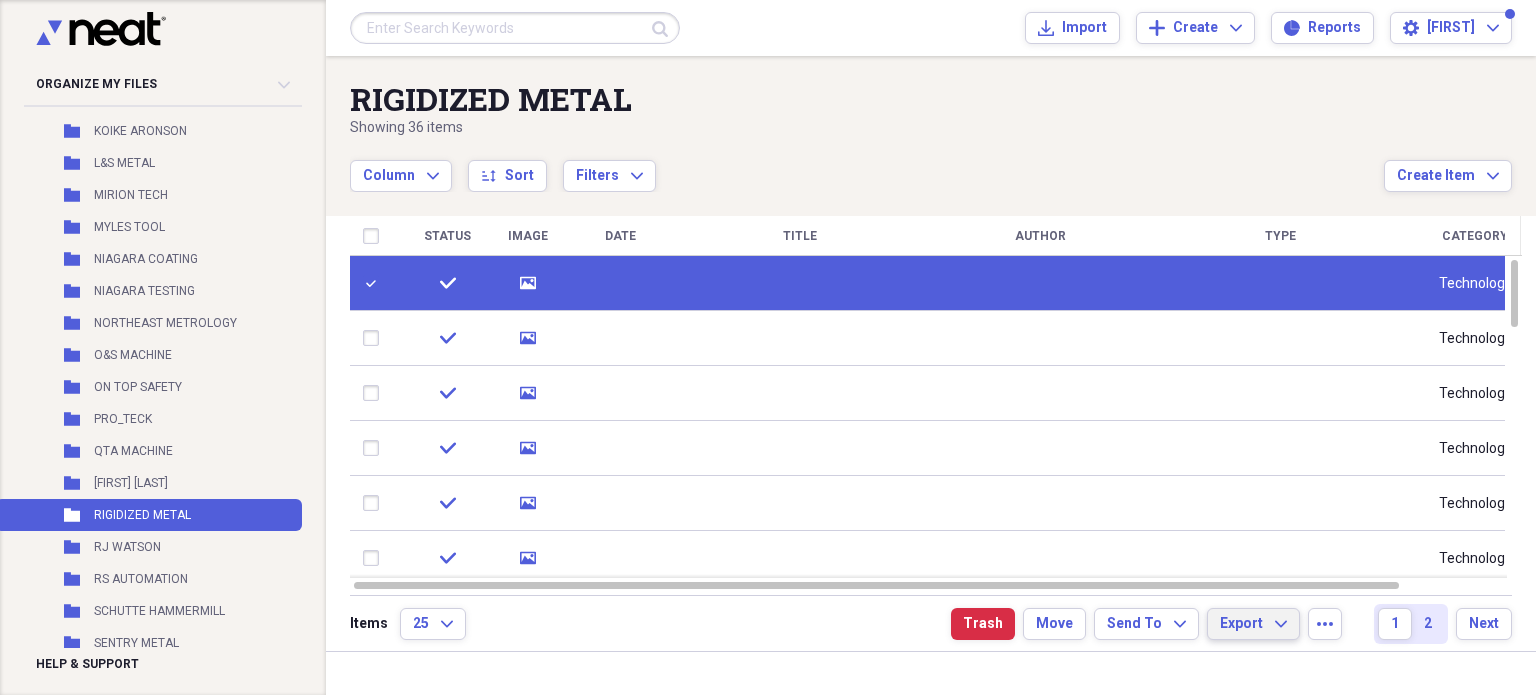 click on "Export" at bounding box center (1241, 624) 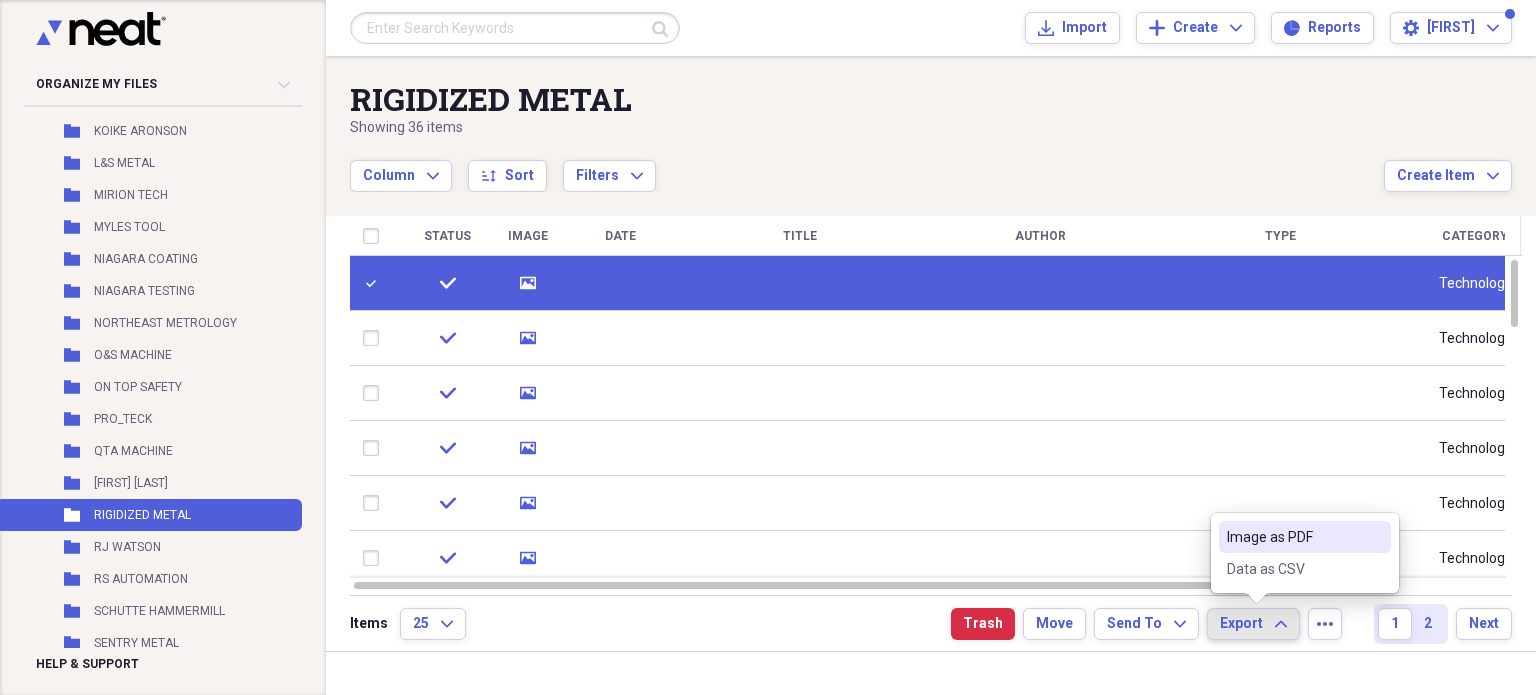click on "Image as PDF" at bounding box center (1293, 537) 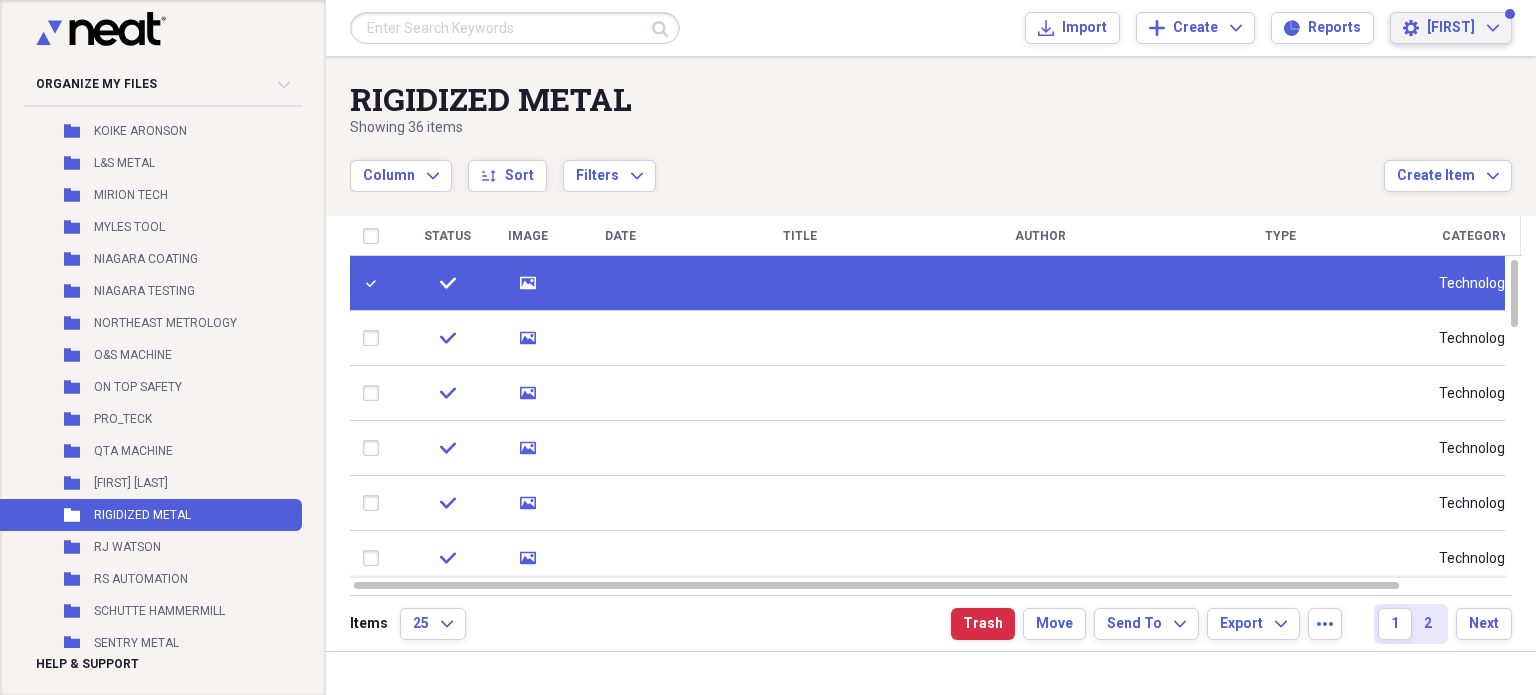 click on "Raul" at bounding box center (1451, 28) 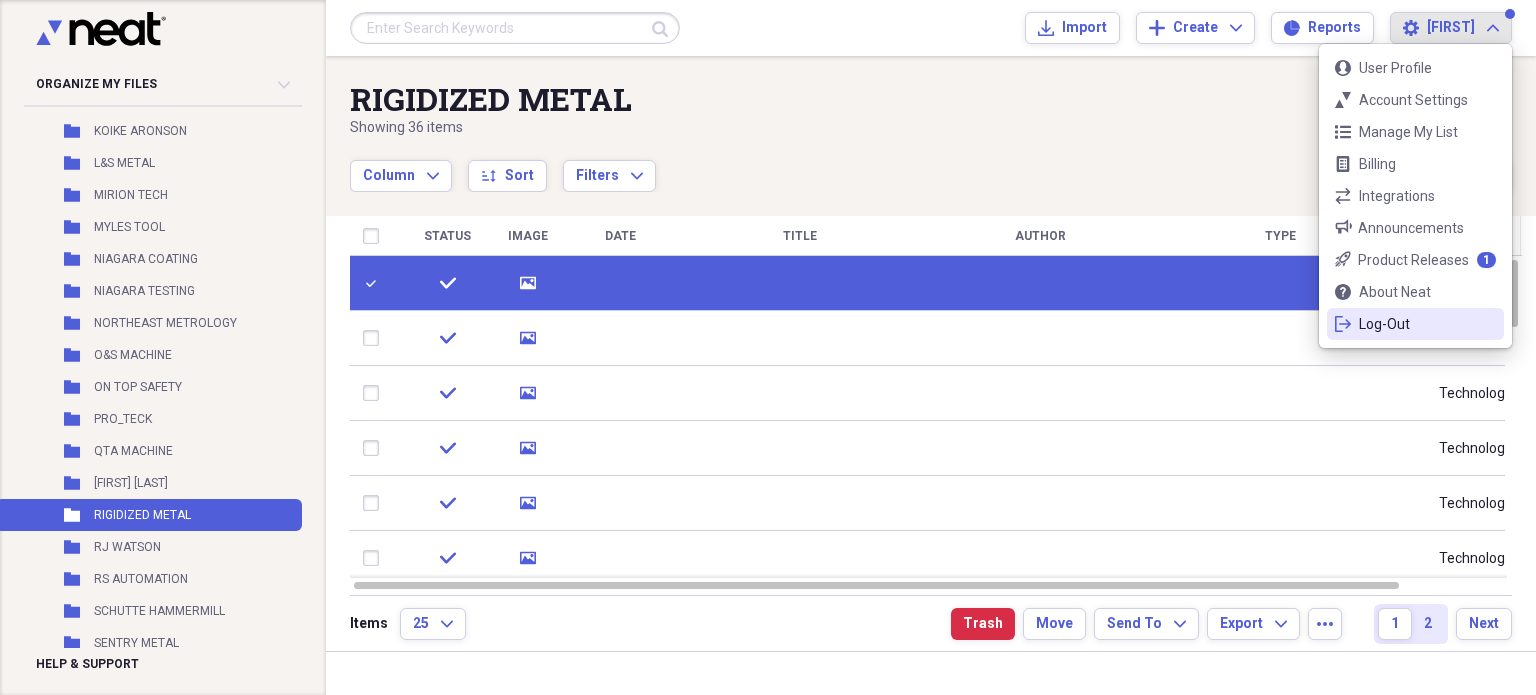 click on "Log-Out" at bounding box center (1415, 324) 